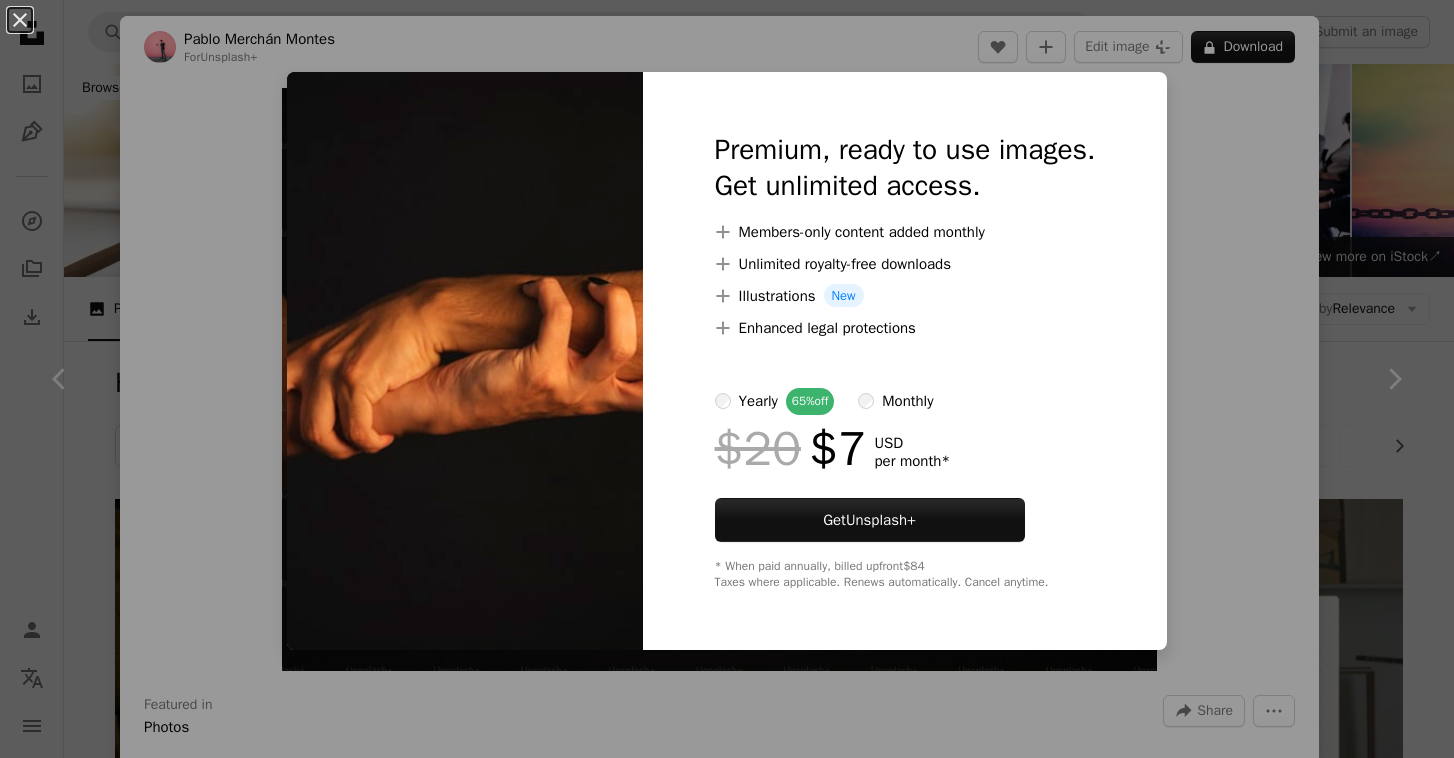 scroll, scrollTop: 2720, scrollLeft: 0, axis: vertical 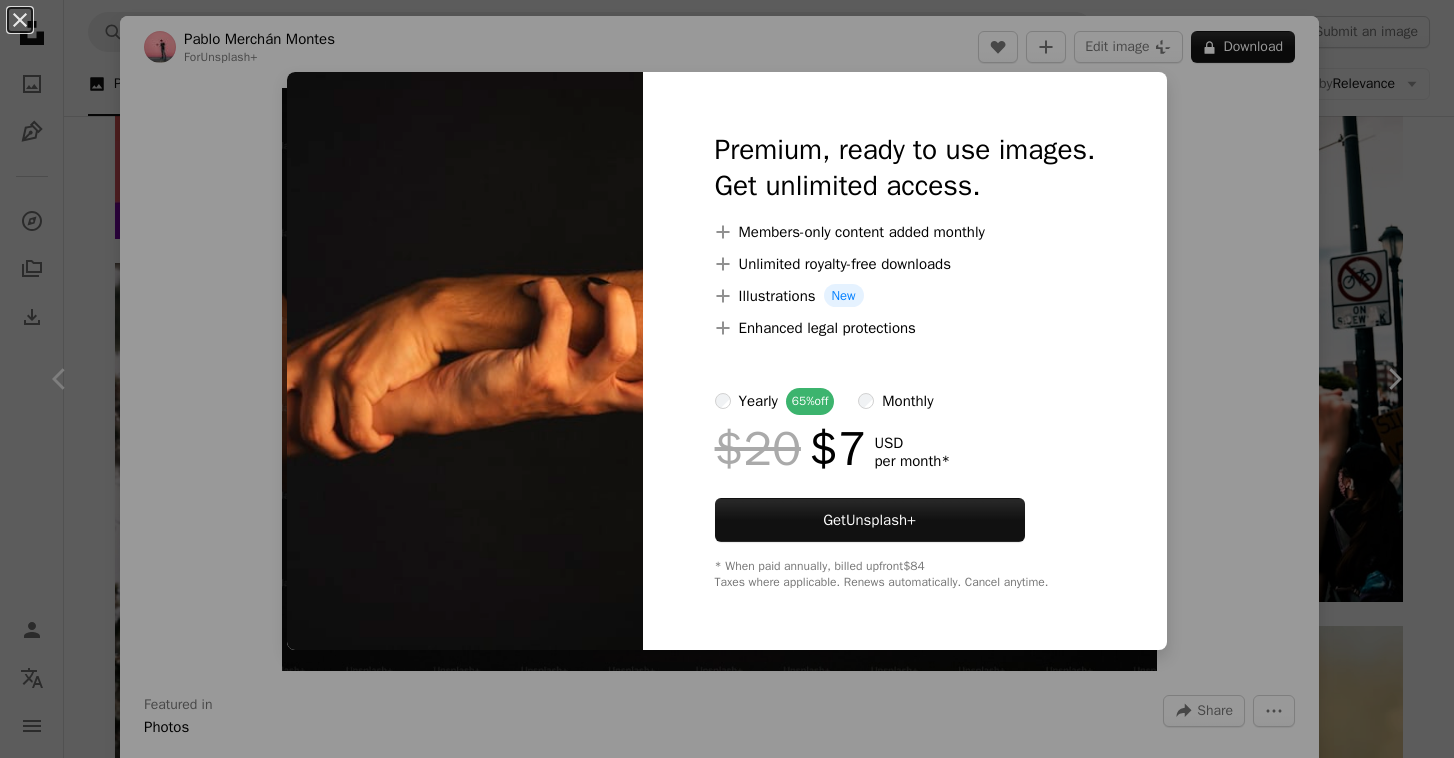 click on "An X shape Premium, ready to use images. Get unlimited access. A plus sign Members-only content added monthly A plus sign Unlimited royalty-free downloads A plus sign Illustrations  New A plus sign Enhanced legal protections yearly 65%  off monthly $20   $7 USD per month * Get  Unsplash+ * When paid annually, billed upfront  $84 Taxes where applicable. Renews automatically. Cancel anytime." at bounding box center [727, 379] 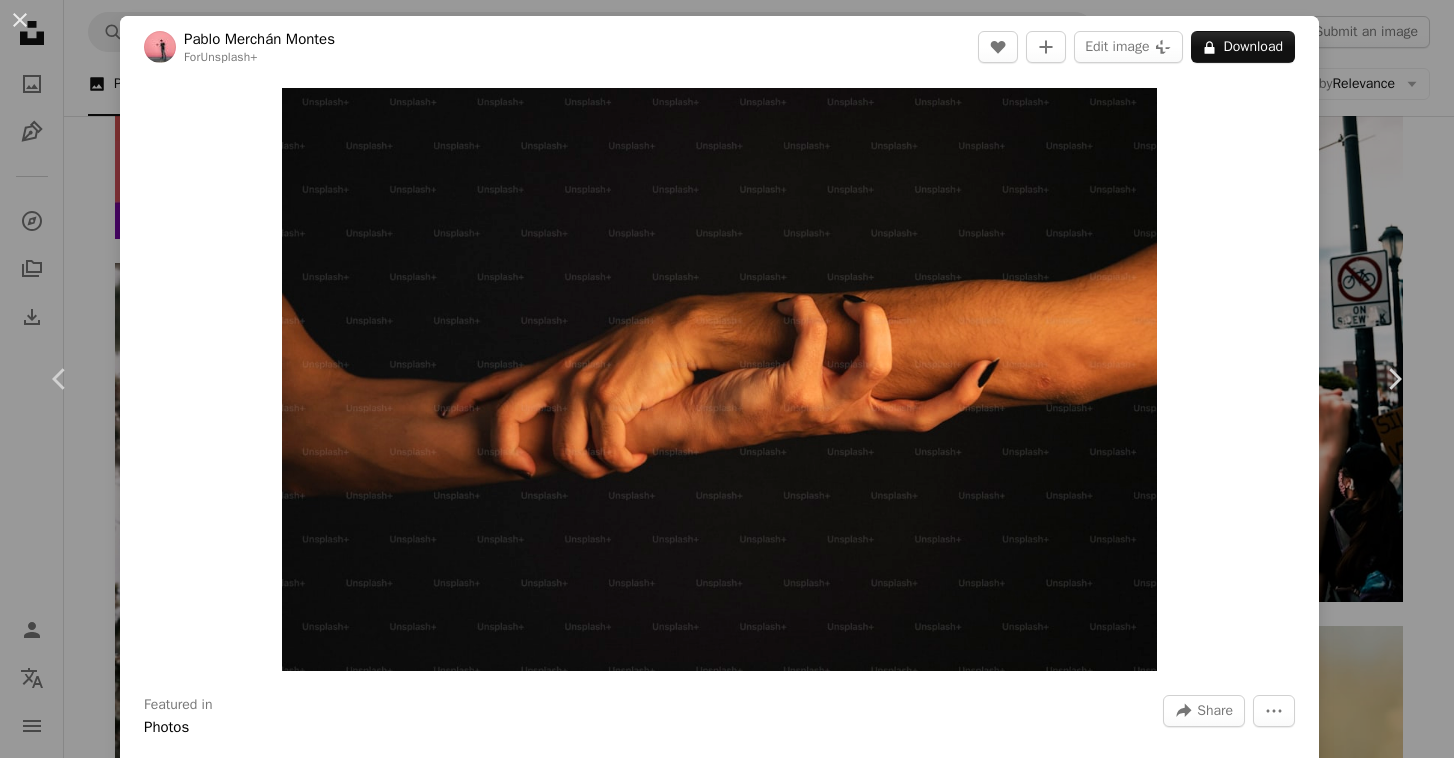 click on "An X shape Chevron left Chevron right [FIRST] [LAST] For Unsplash+ A heart A plus sign Edit image Plus sign for Unsplash+ A lock Download Featured in Photos A forward-right arrow Share More Actions Calendar outlined Published on [DATE] Camera Canon, EOS 6D Mark II Safety Licensed under the Unsplash+ License love couple love couple romantic holding hands romance romantic couple together Free images From this series Chevron right Plus sign for Unsplash+ Plus sign for Unsplash+ Plus sign for Unsplash+ Plus sign for Unsplash+ Plus sign for Unsplash+ Plus sign for Unsplash+ Plus sign for Unsplash+ Plus sign for Unsplash+ Plus sign for Unsplash+ Plus sign for Unsplash+ Related images Plus sign for Unsplash+ A heart A plus sign [FIRST] [LAST] For Unsplash+ A lock Download Plus sign for Unsplash+ A heart A plus sign [FIRST] [LAST] For Unsplash+ A lock Download Plus sign for Unsplash+ A heart A plus sign [FIRST] [LAST] For Unsplash+ A lock Download A heart For" at bounding box center [727, 379] 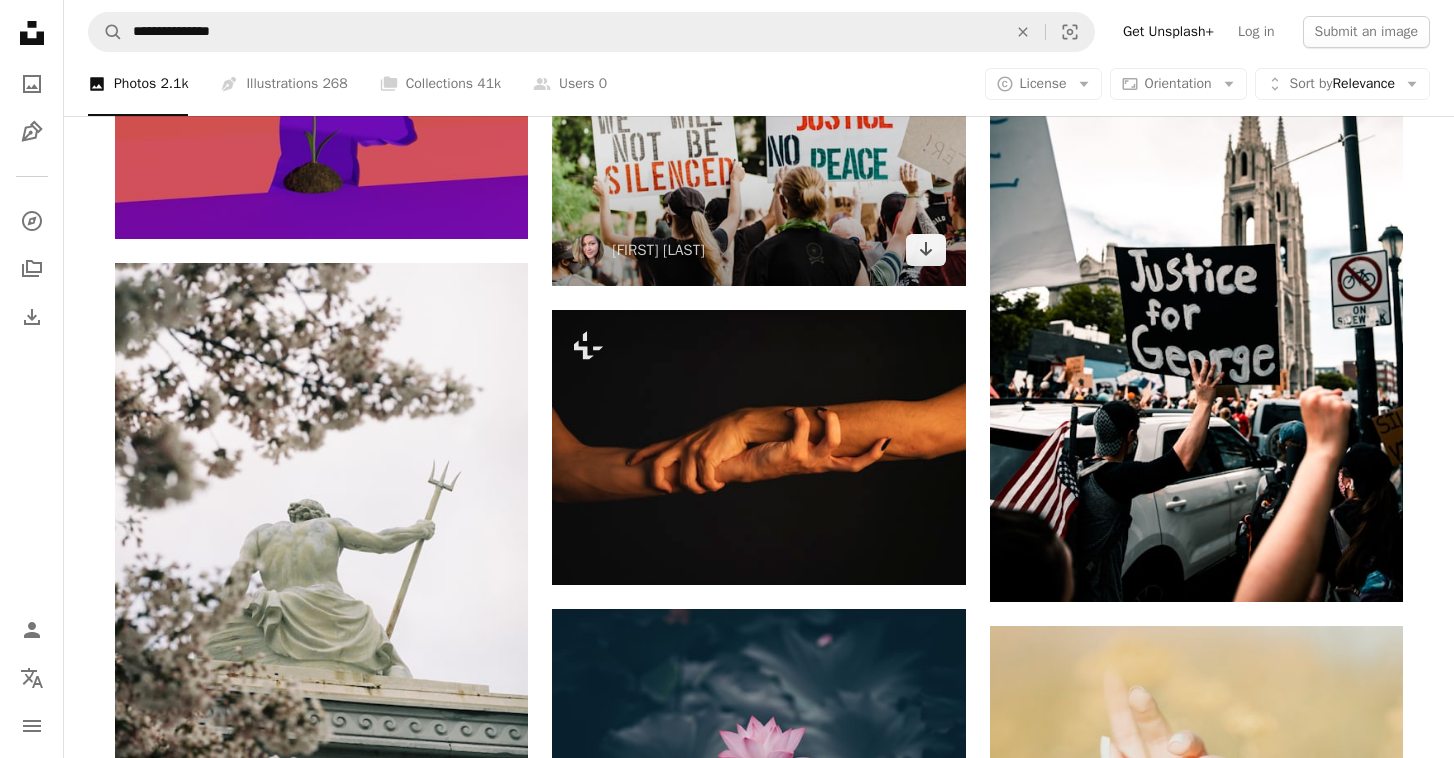 click at bounding box center (758, 148) 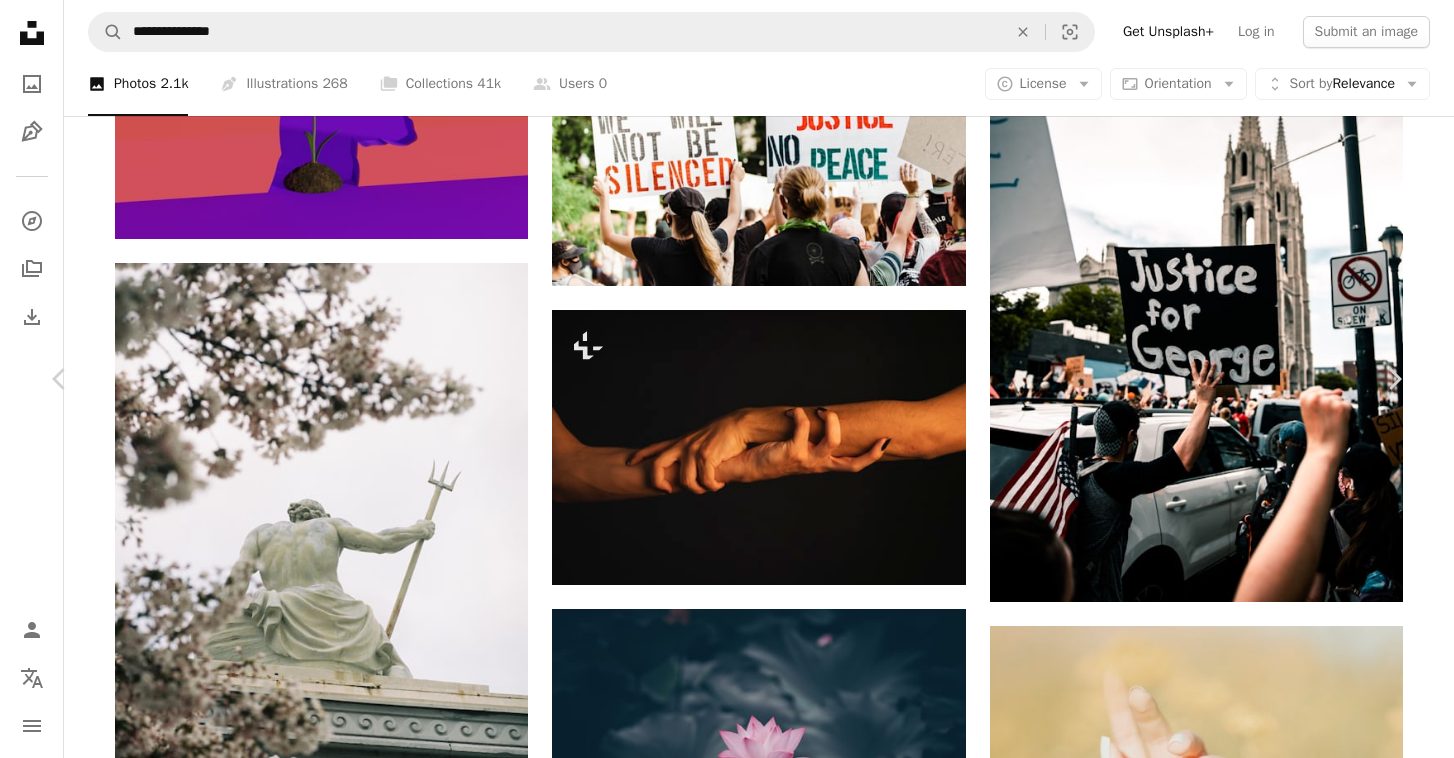 click on "An X shape Chevron left Chevron right [FIRST] [LAST] [USERNAME] A heart A plus sign Edit image Plus sign for Unsplash+ Download free Chevron down Zoom in Views 156,893 Downloads 1,575 Featured in Photos , Current Events A forward-right arrow Share Info icon Info More Actions March for Knox, Black Lives Matter Protest, [DATE] Calendar outlined Published on [DATE] Camera Canon, EOS 5D Mark II Safety Free to use under the Unsplash License current events human people crowd text banner sunglasses word accessory accessories parade Backgrounds Browse premium related images on iStock | Save 20% with code UNSPLASH20 View more on iStock ↗ Related images A heart A plus sign [FIRST] [LAST] | @[USERNAME] Available for hire A checkmark inside of a circle Arrow pointing down A heart A plus sign [FIRST] [LAST] Available for hire A checkmark inside of a circle Arrow pointing down A heart A plus sign [FIRST] [LAST] Arrow pointing down A heart A plus sign [FIRST] [LAST] Available for hire A checkmark inside of a circle" at bounding box center (727, 6060) 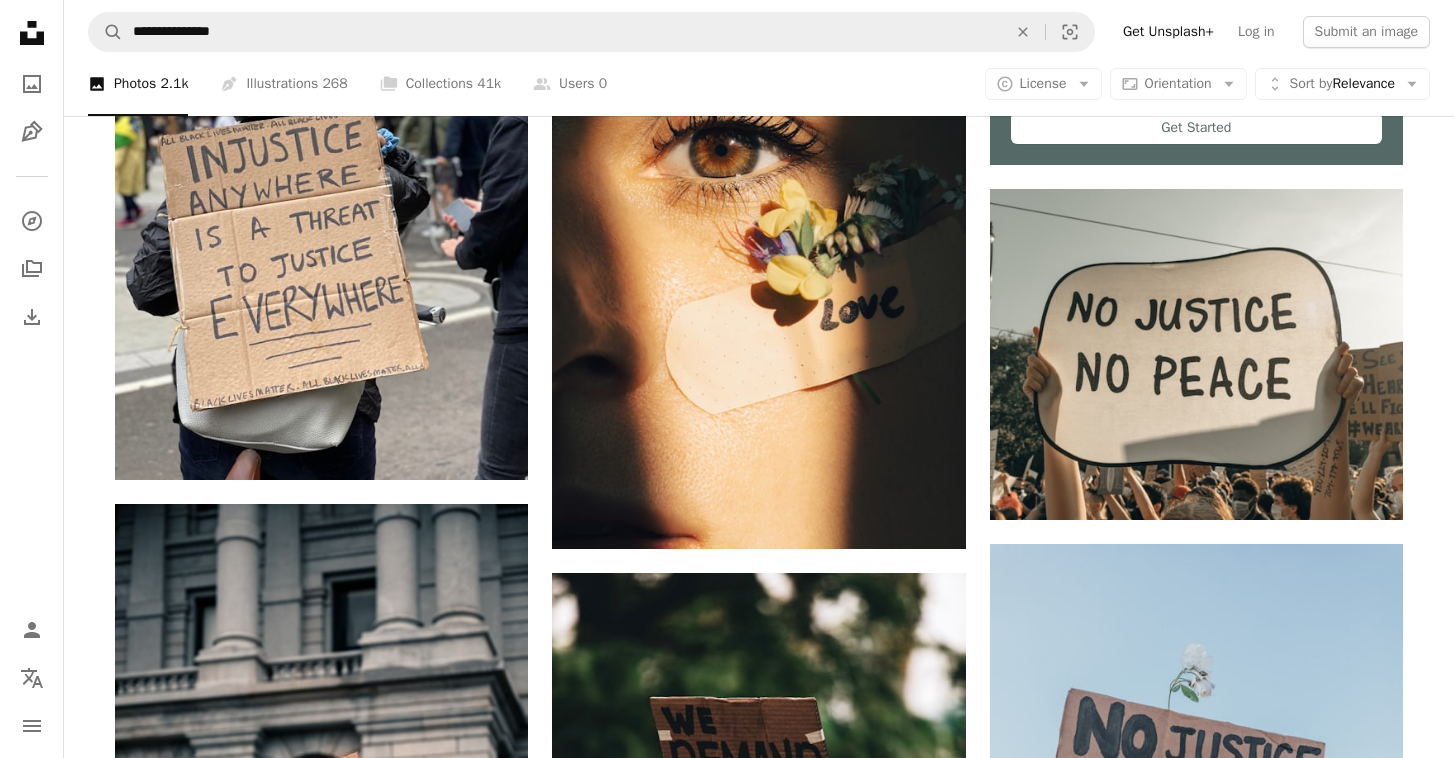 scroll, scrollTop: 840, scrollLeft: 0, axis: vertical 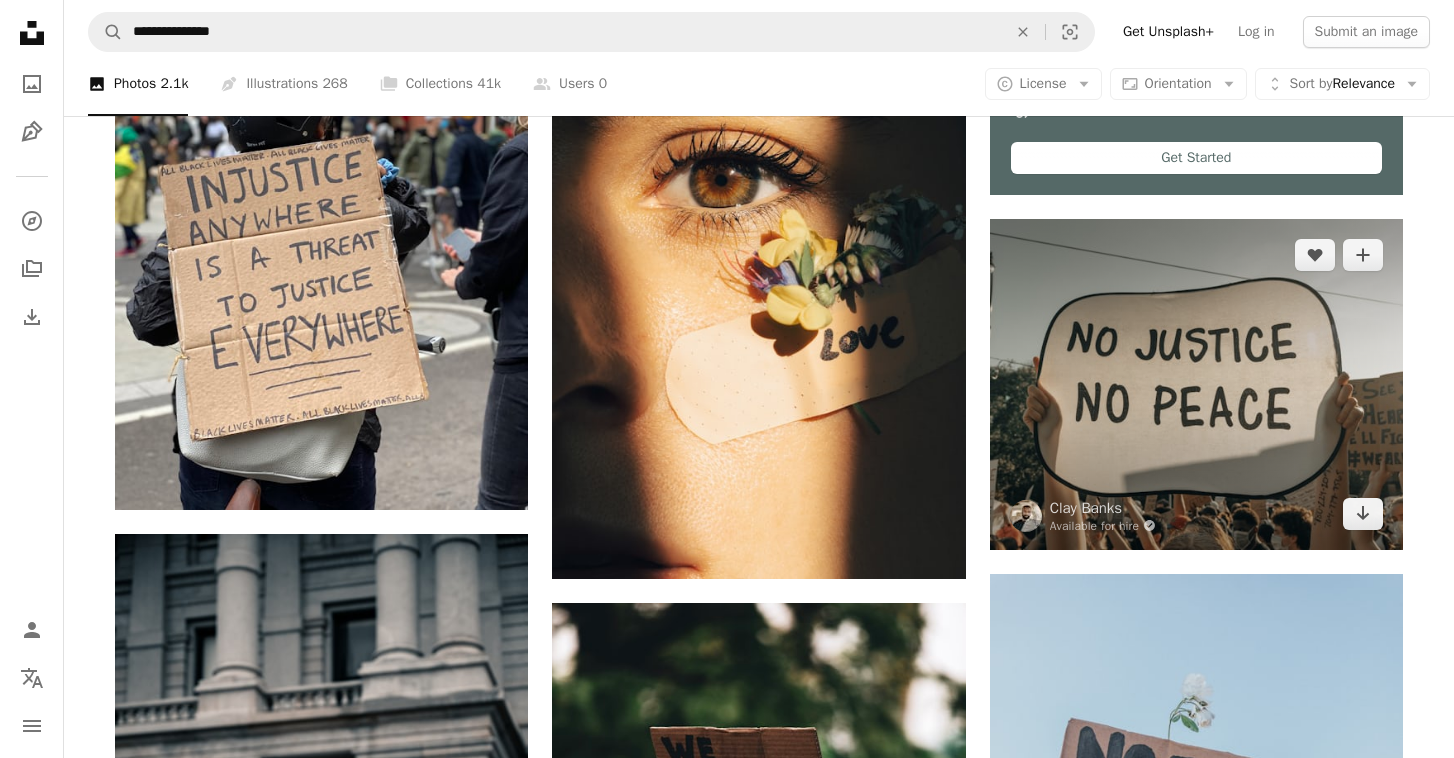 click at bounding box center (1196, 384) 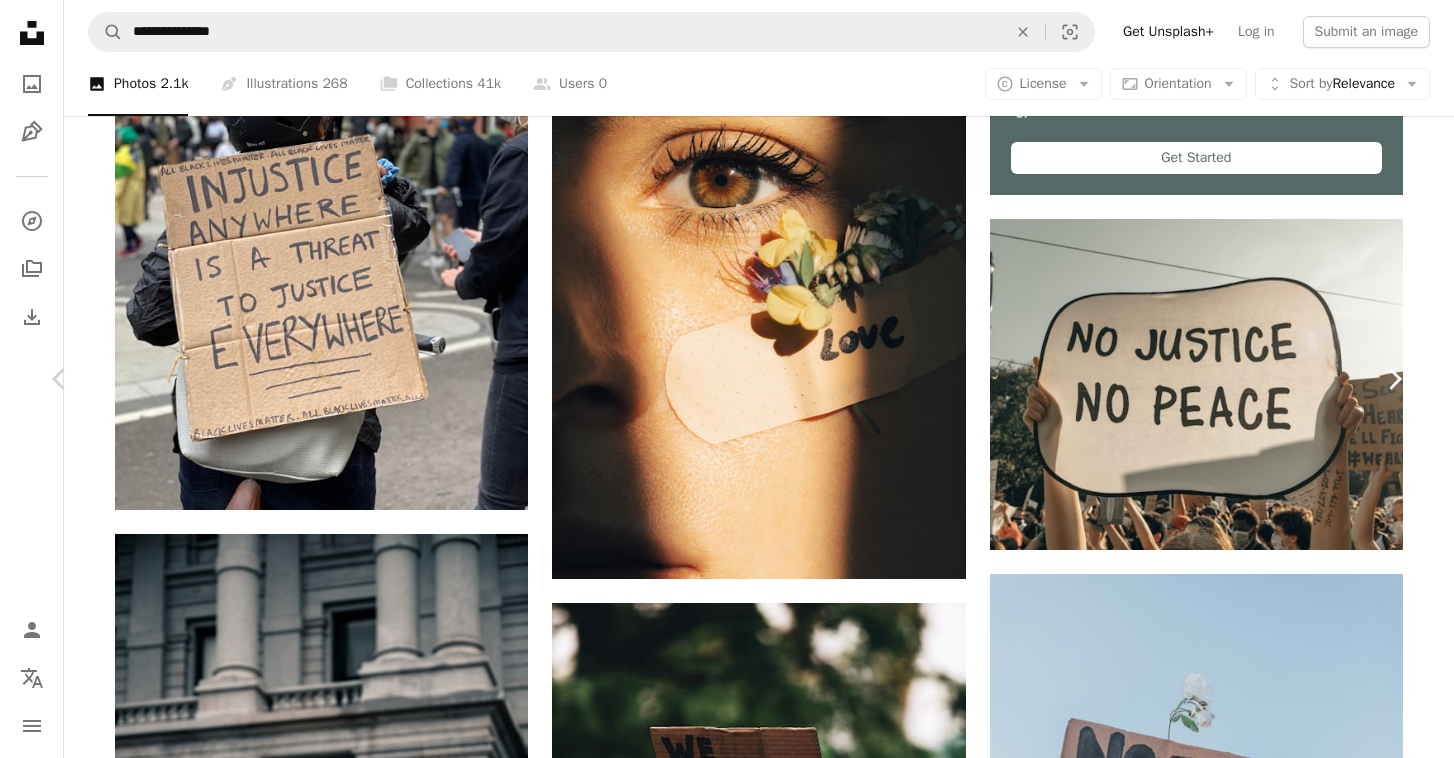 click on "Chevron right" at bounding box center [1394, 379] 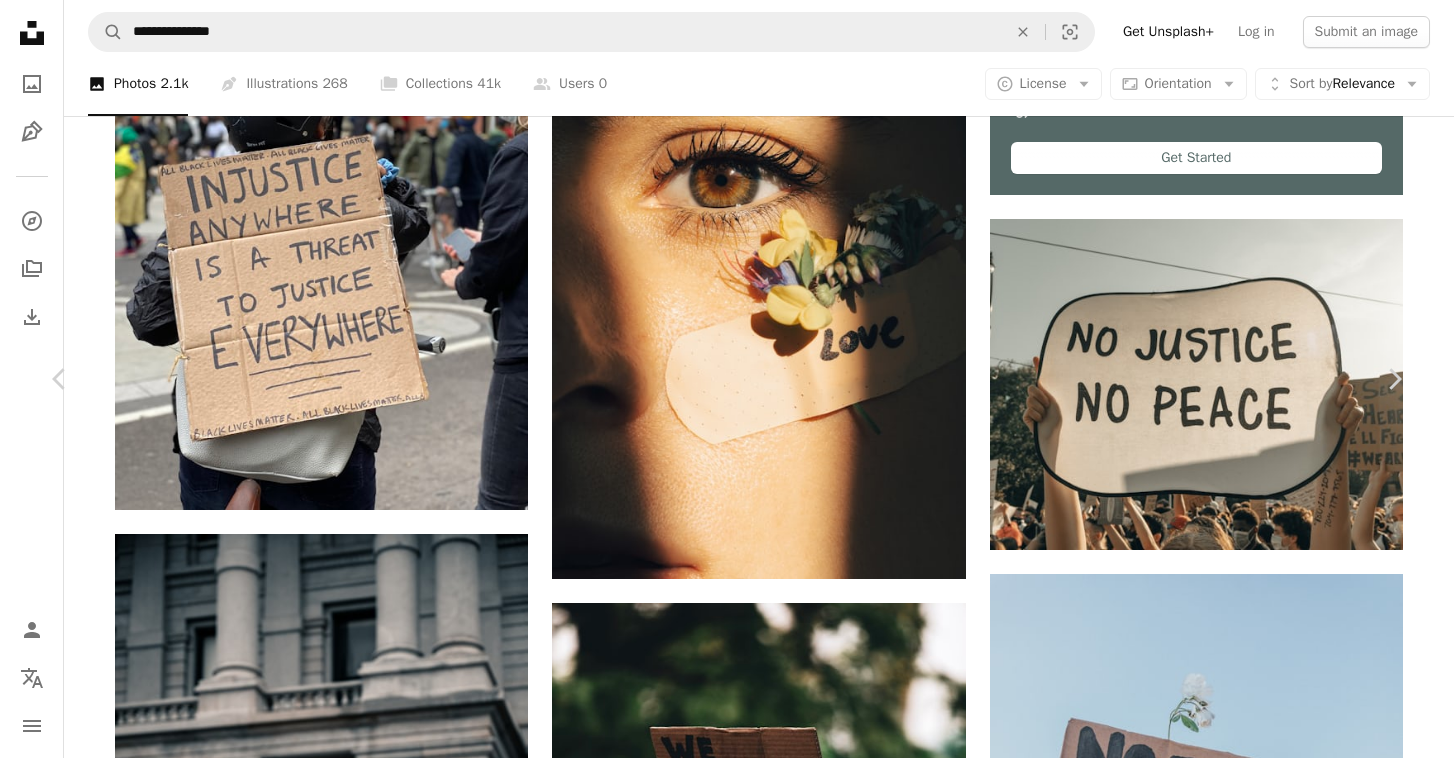 click on "An X shape" at bounding box center (20, 20) 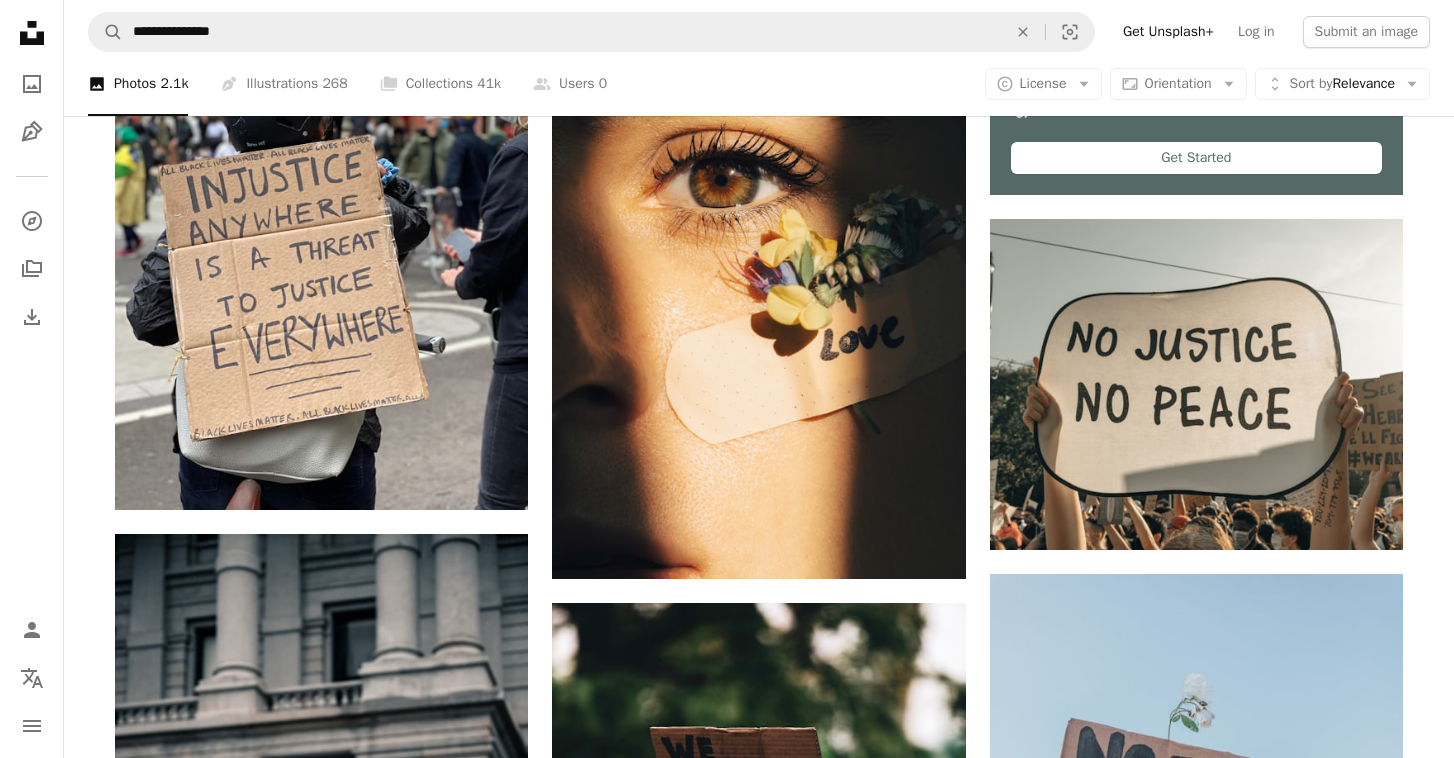 click on "Plus sign for Unsplash+ A heart A plus sign [FIRST] [LAST] For Unsplash+ A lock Download A heart A plus sign [FIRST] [LAST] Available for hire A checkmark inside of a circle Arrow pointing down A heart A plus sign [FIRST] [LAST] For Unsplash+ A lock Download A heart A plus sign [FIRST] [LAST] Available for hire A checkmark inside of a circle Arrow pointing down Plus sign for Unsplash+ A heart A plus sign [FIRST] [LAST] For Unsplash+ A lock Download A heart A plus sign [FIRST] [LAST] Available for hire A checkmark inside of a circle Arrow pointing down A heart A plus sign [FIRST] [LAST] Arrow pointing down –– ––– ––– – ––– – – ––– ––– –––– – –– ––– – – ––– –– –– –––– ––" at bounding box center [759, 3151] 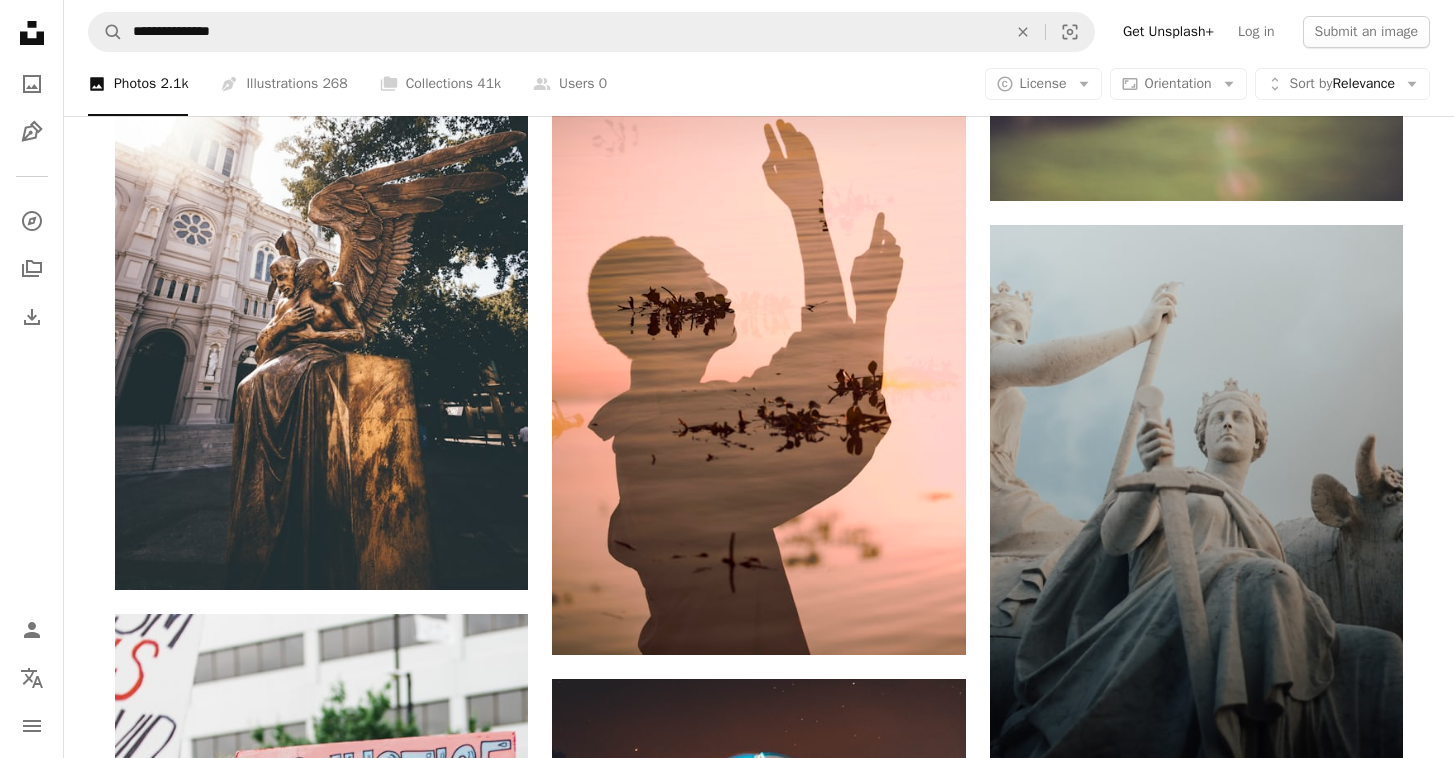 scroll, scrollTop: 4240, scrollLeft: 0, axis: vertical 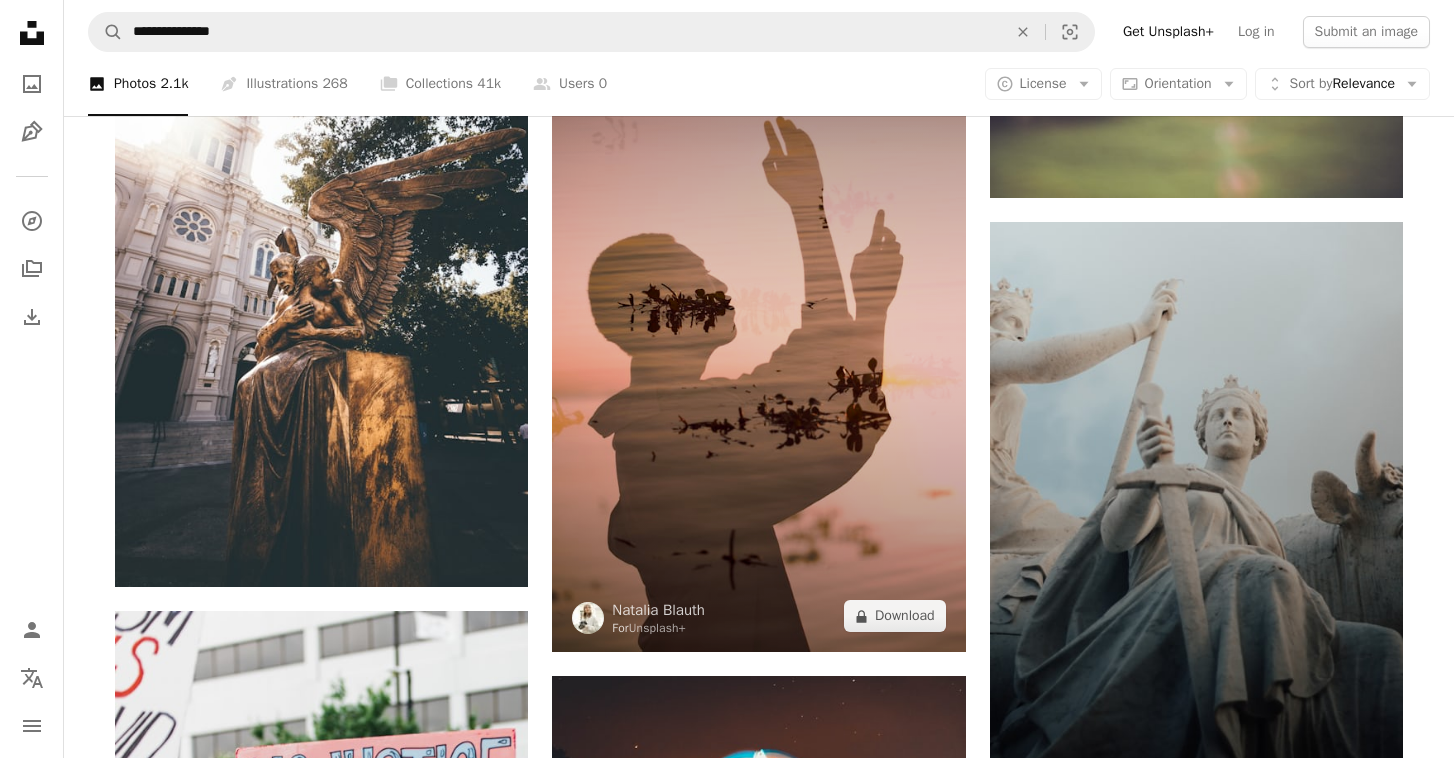 click at bounding box center [758, 342] 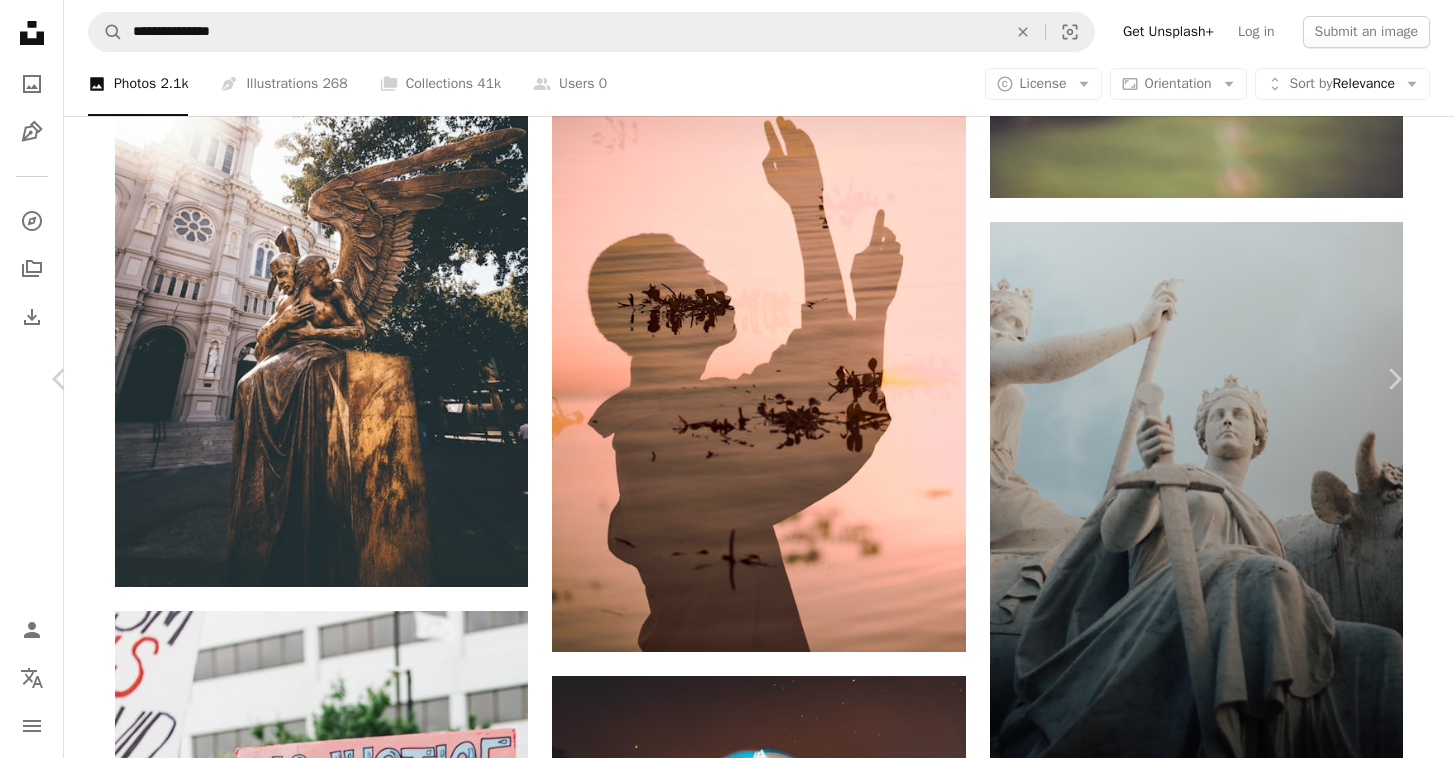 click on "An X shape" at bounding box center (20, 20) 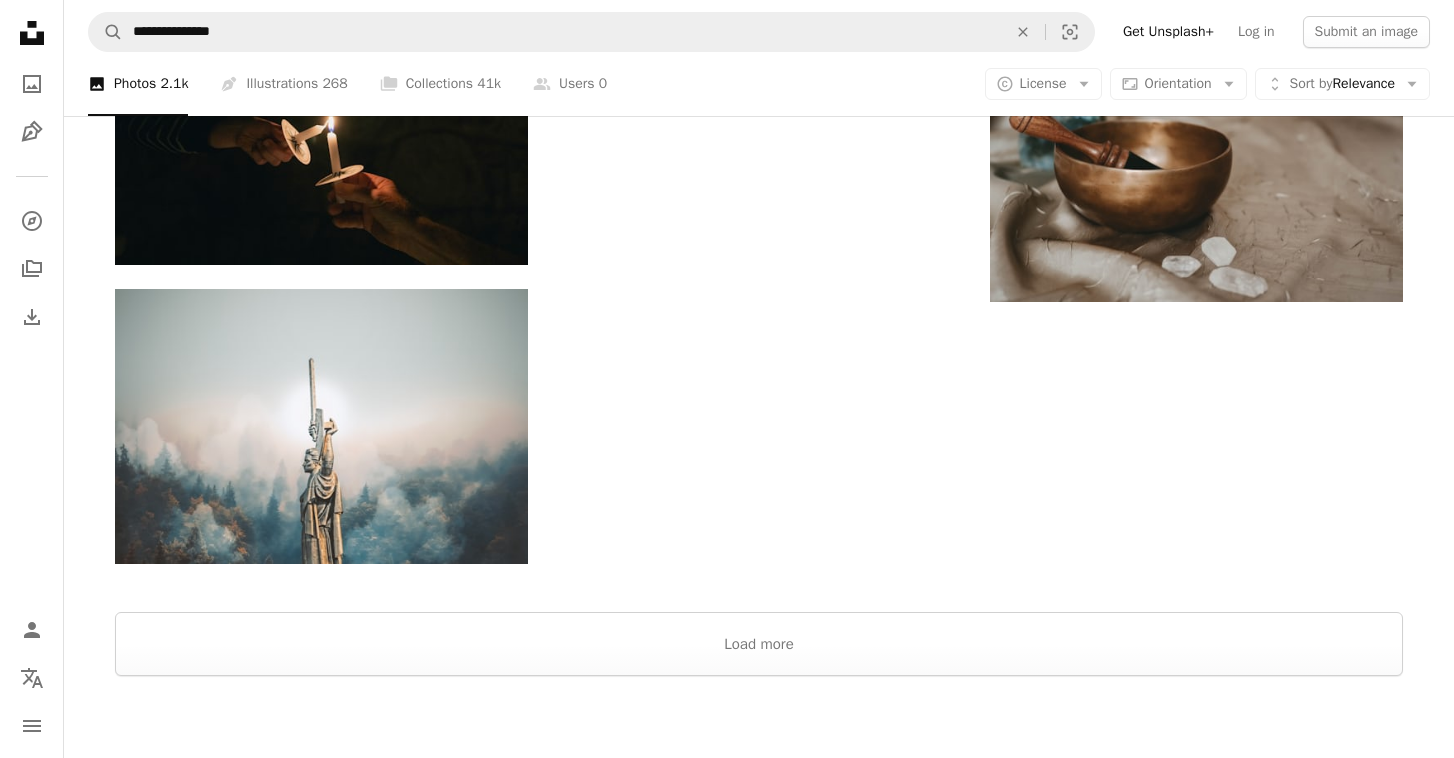 scroll, scrollTop: 6960, scrollLeft: 0, axis: vertical 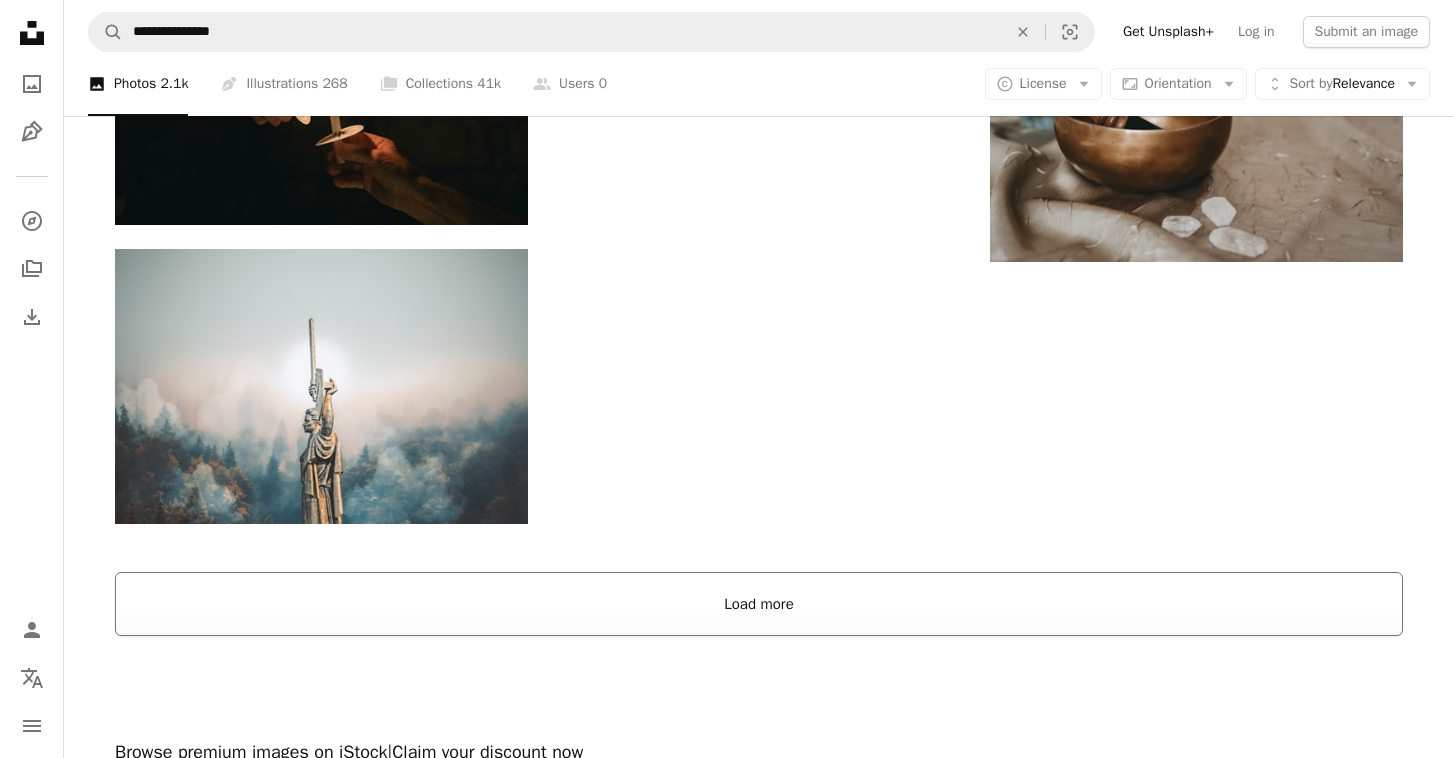 click on "Load more" at bounding box center (759, 604) 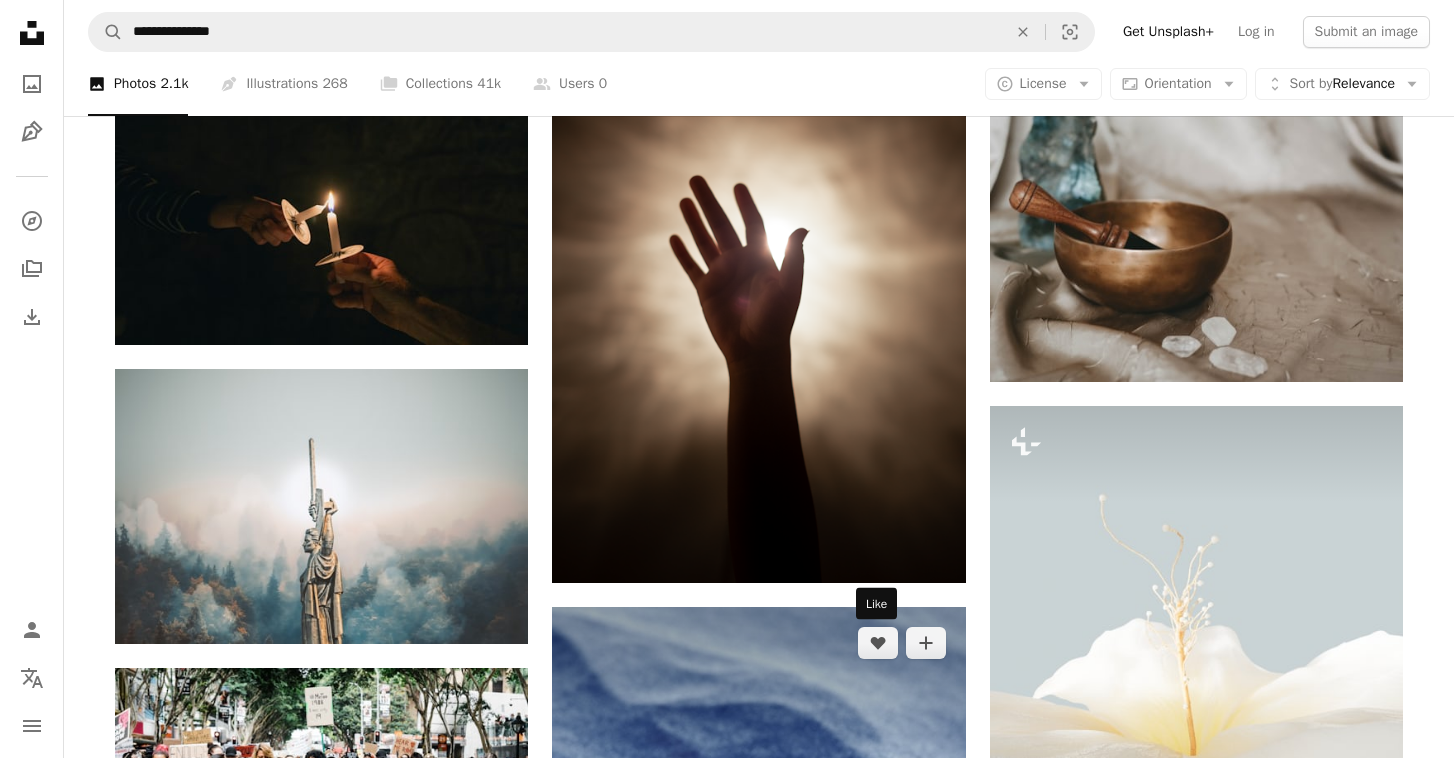 scroll, scrollTop: 6880, scrollLeft: 0, axis: vertical 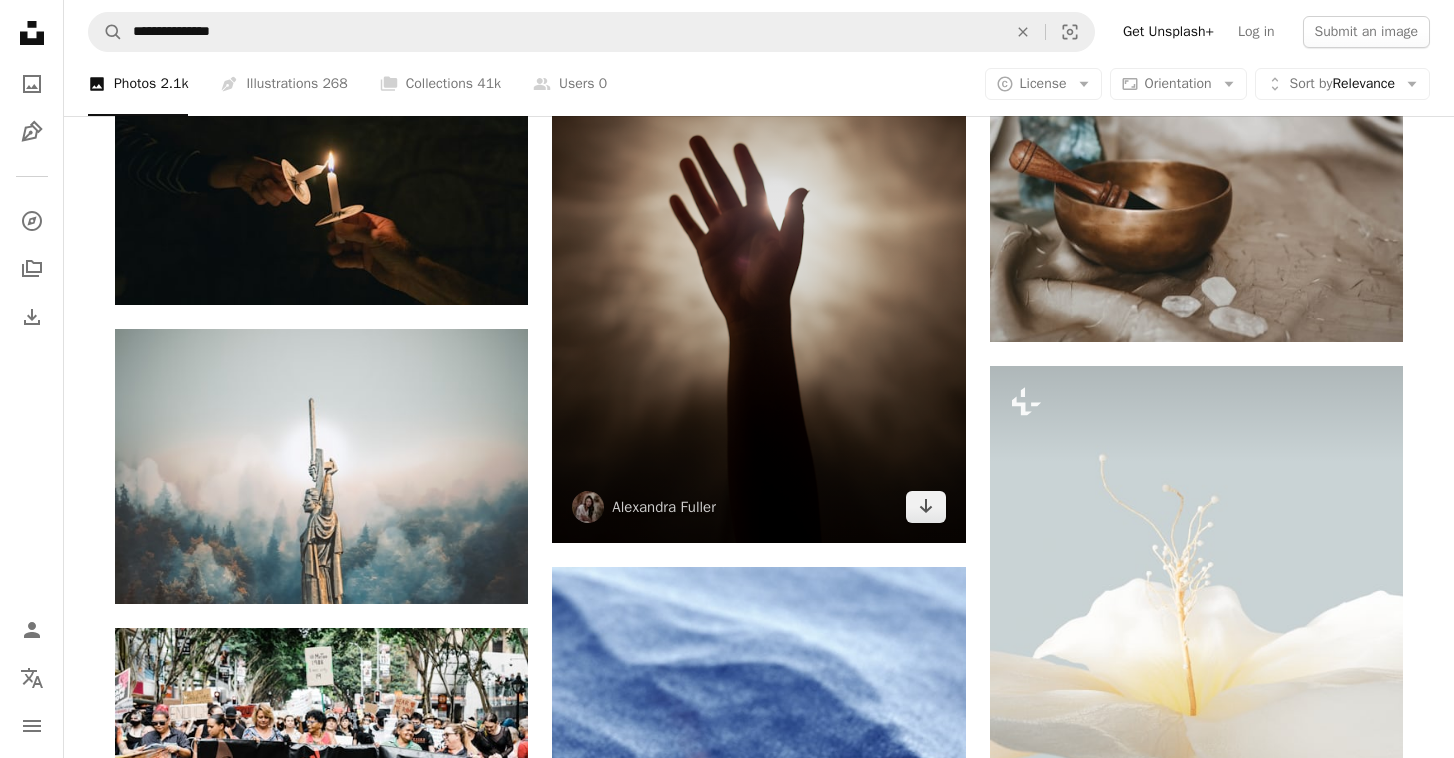 click at bounding box center [758, 233] 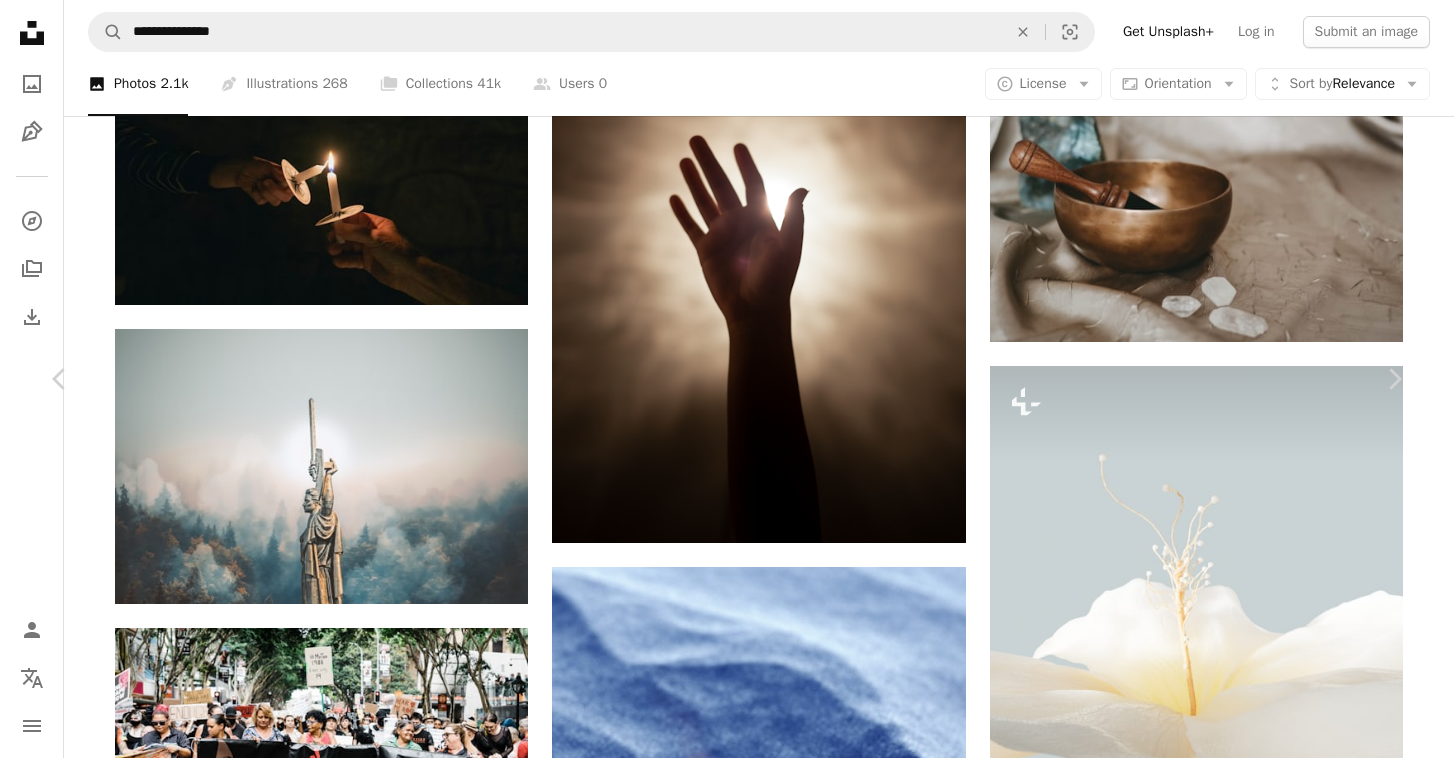 click on "An X shape" at bounding box center [20, 20] 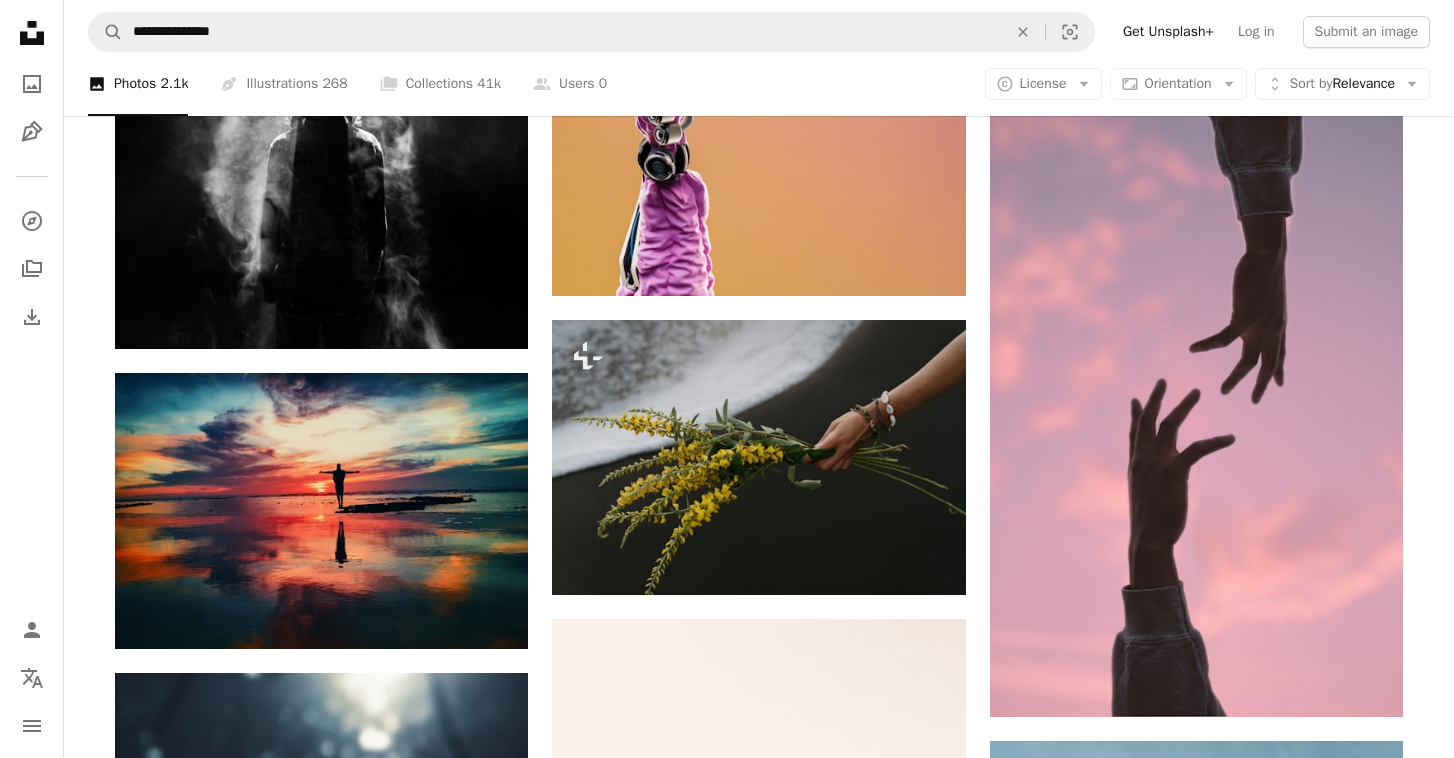 scroll, scrollTop: 8880, scrollLeft: 0, axis: vertical 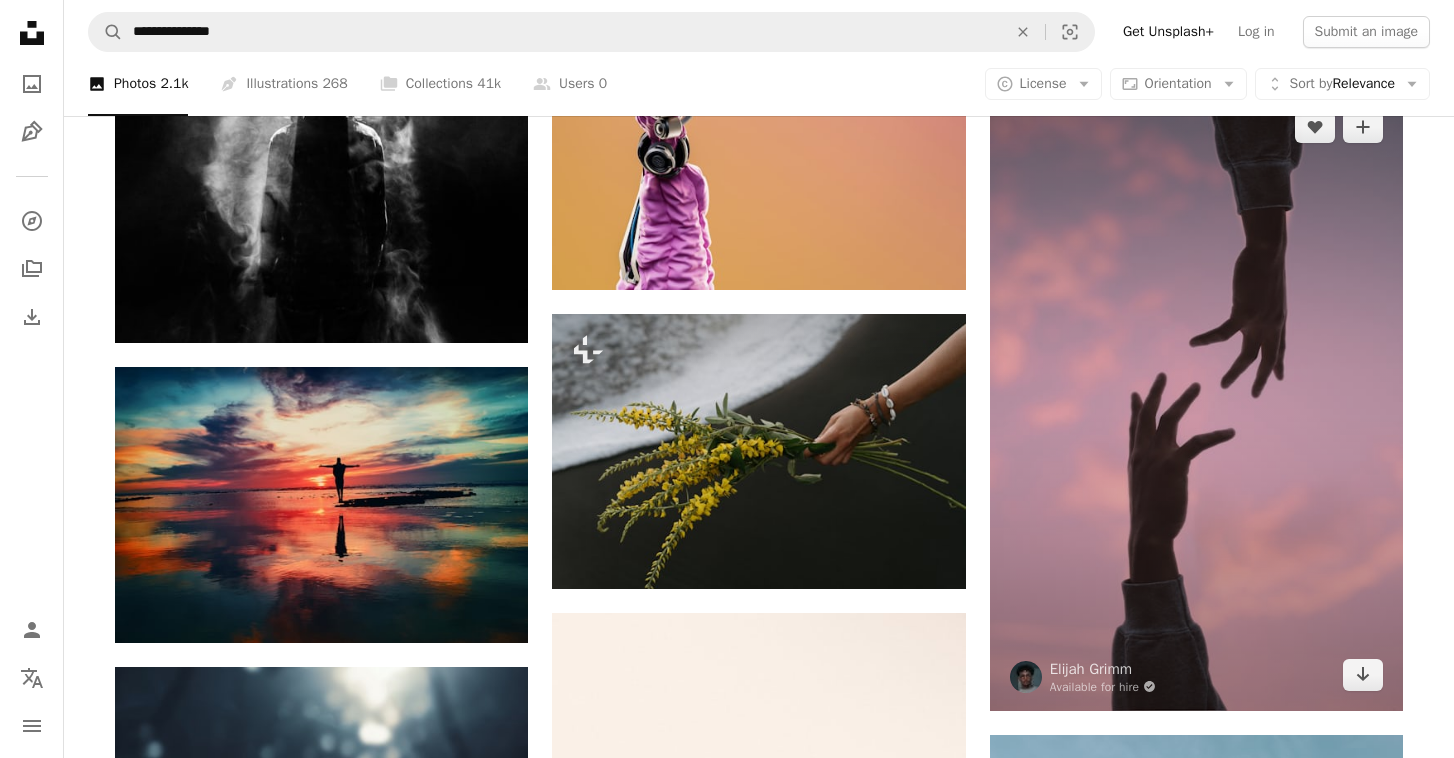 click at bounding box center (1196, 401) 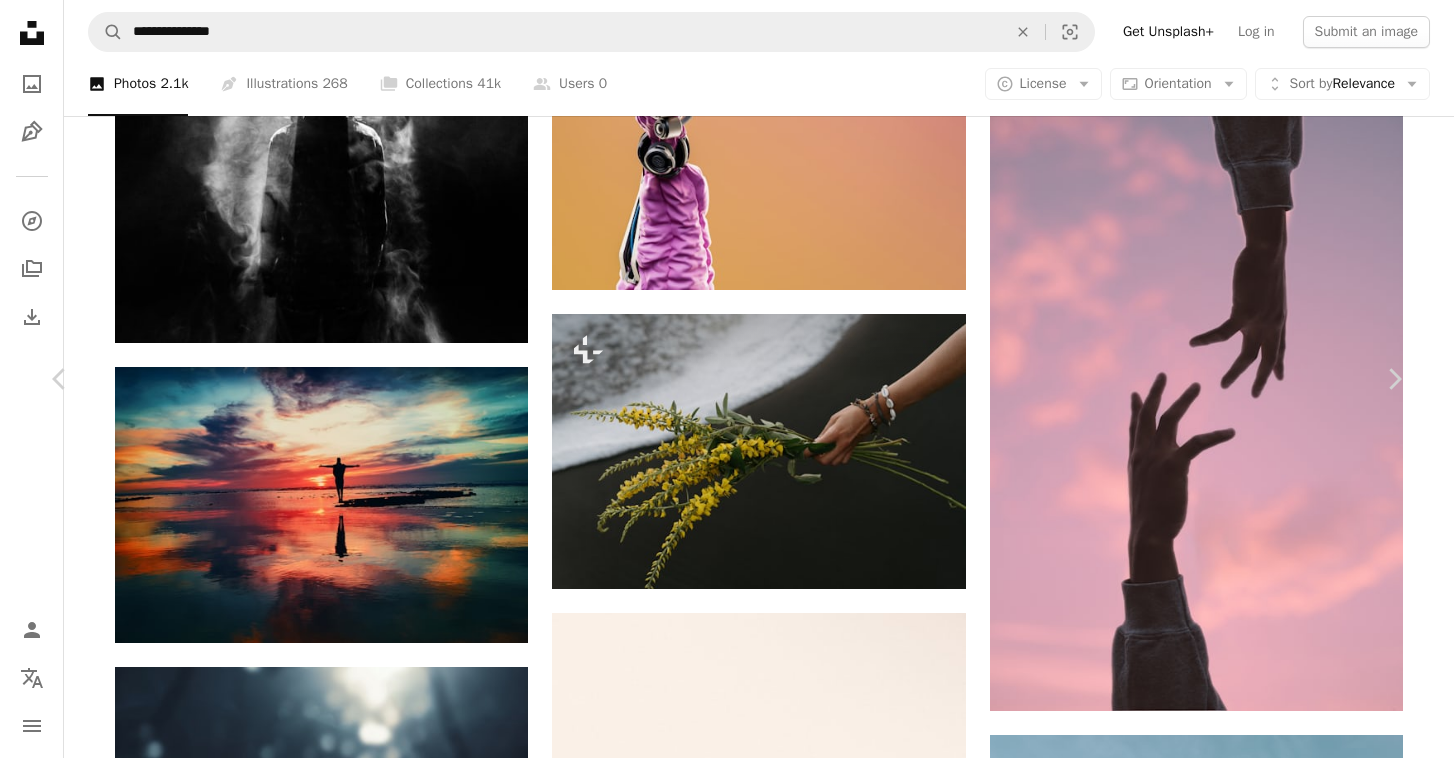 click on "An X shape" at bounding box center [20, 20] 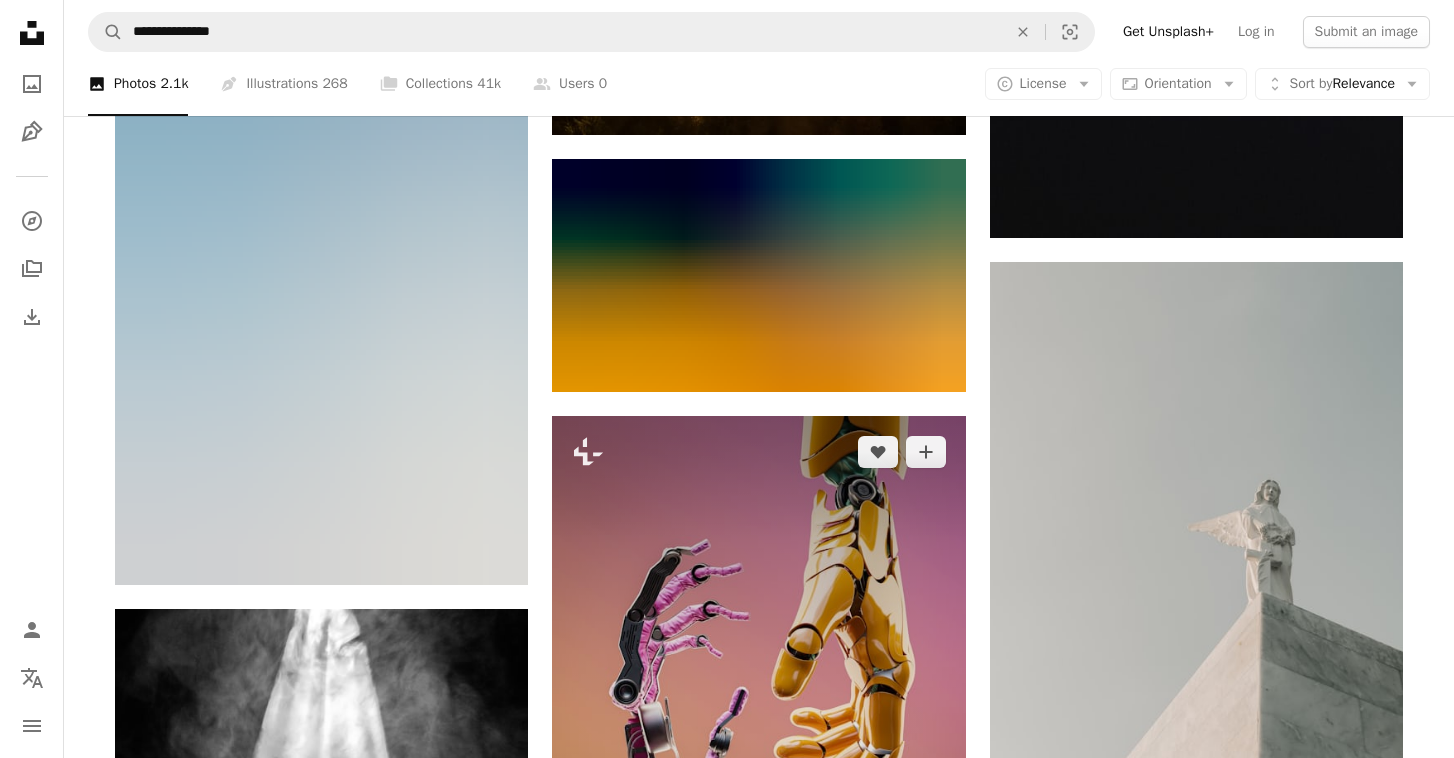scroll, scrollTop: 8080, scrollLeft: 0, axis: vertical 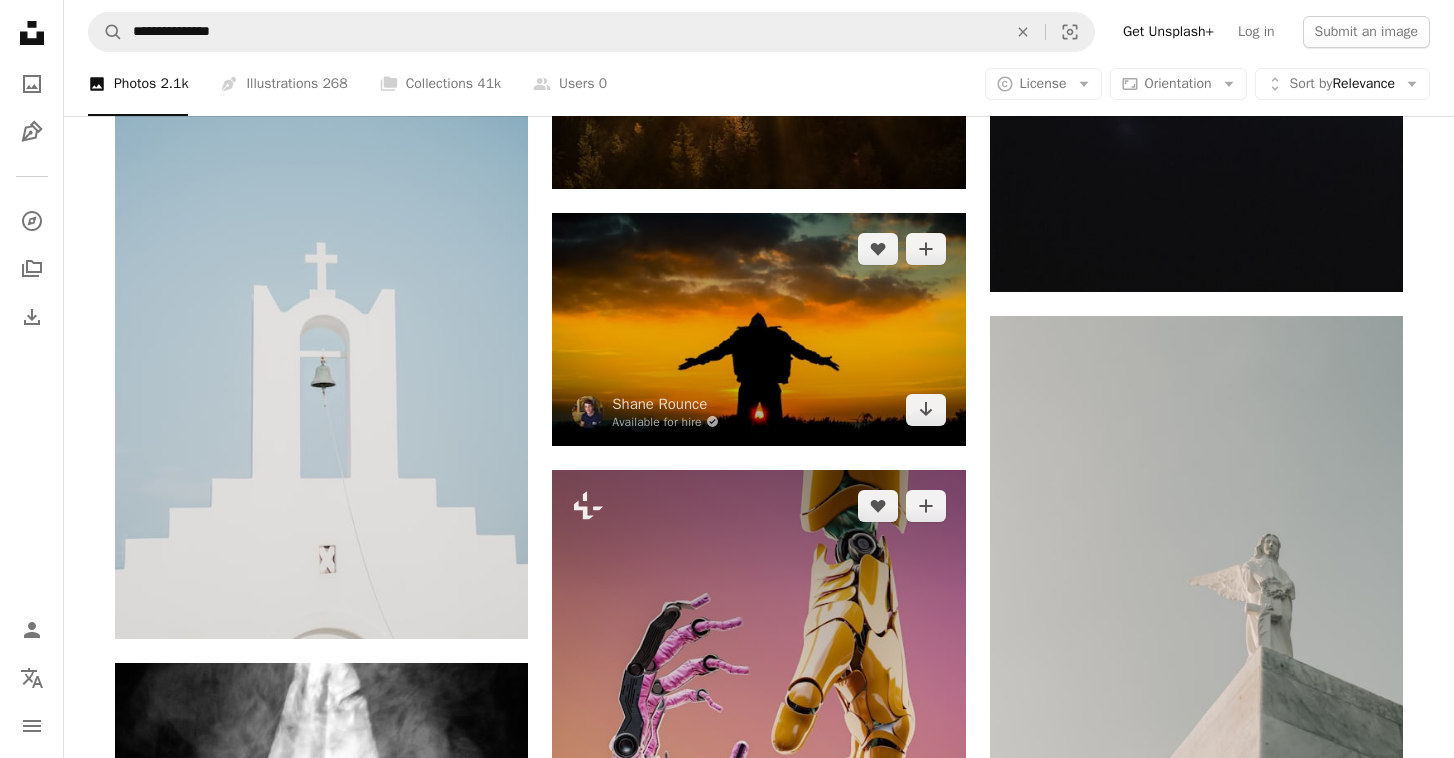 click at bounding box center (758, 329) 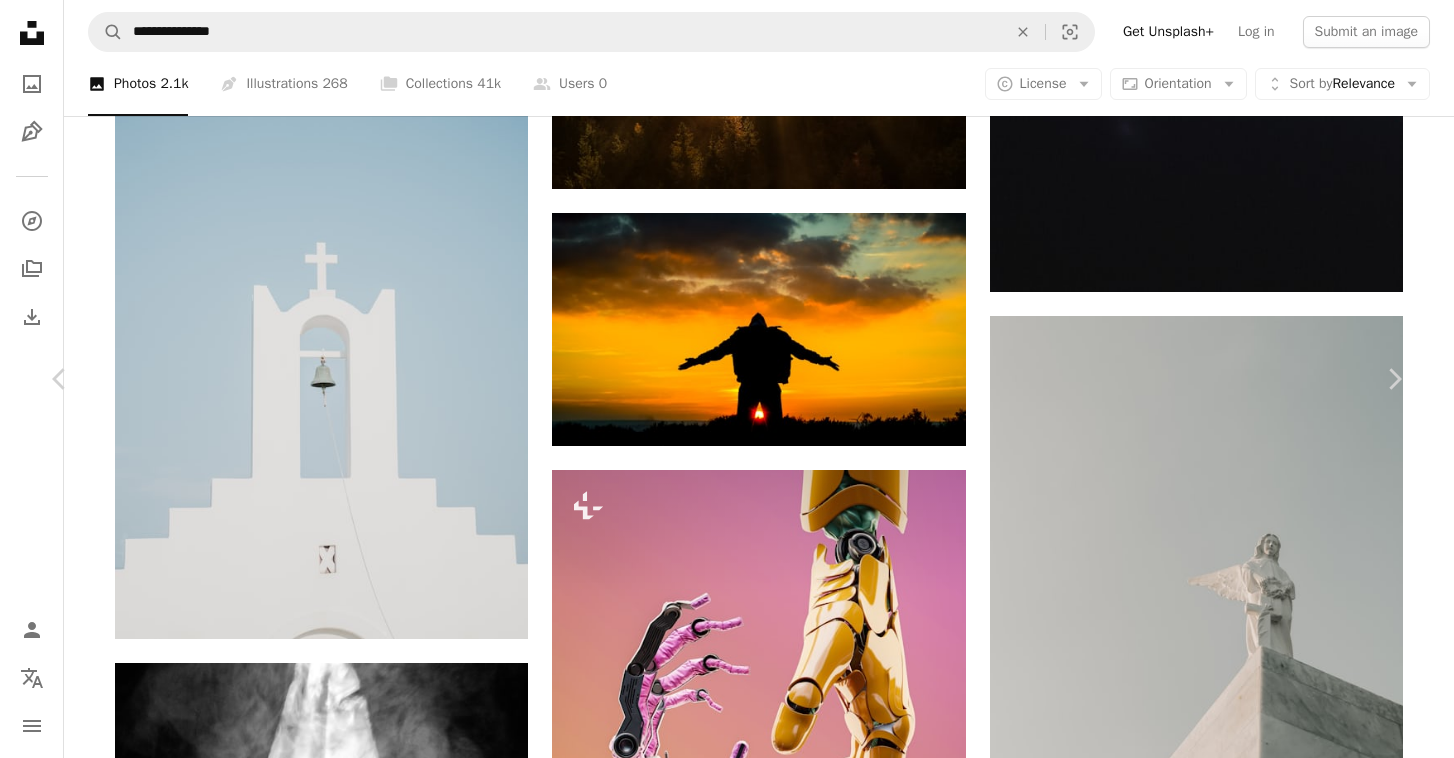 click on "An X shape" at bounding box center (20, 20) 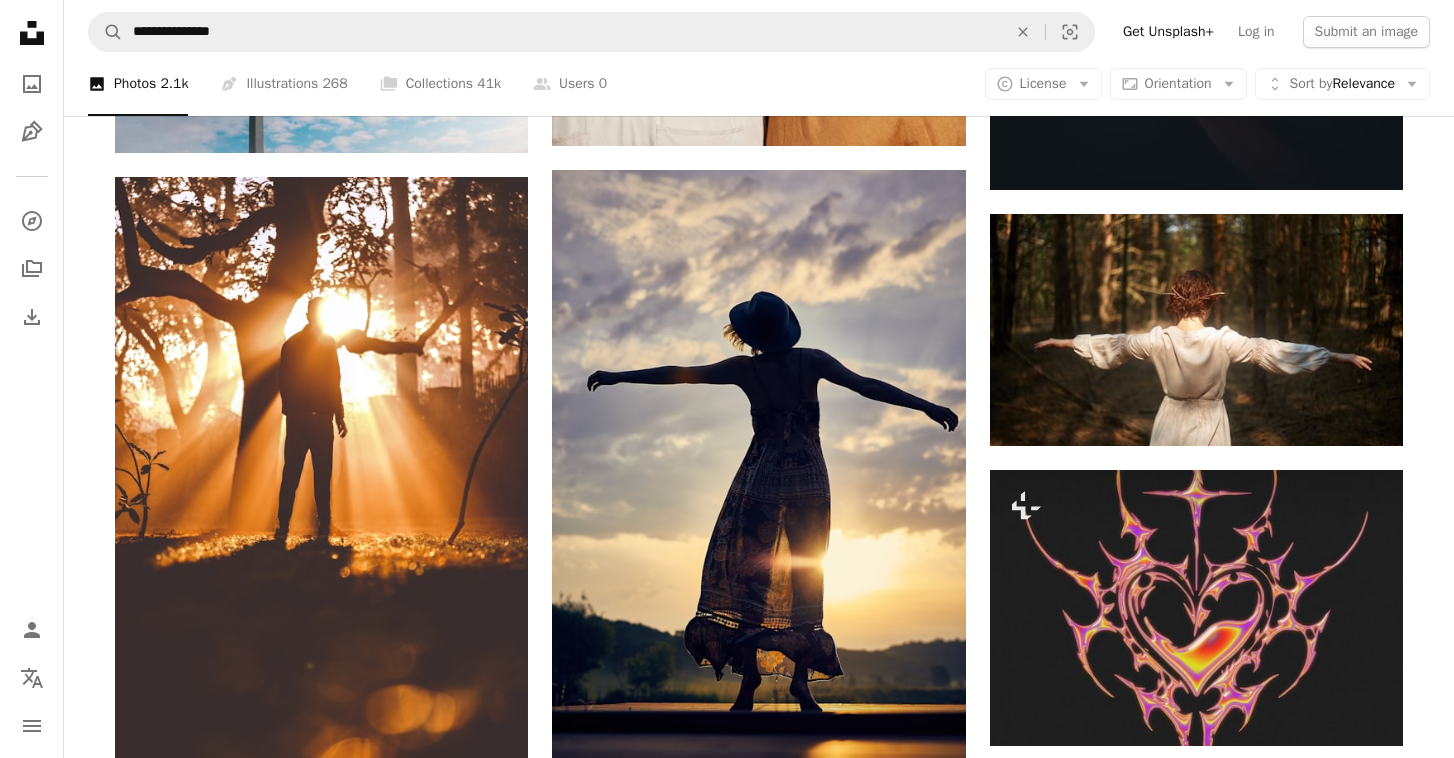 scroll, scrollTop: 18240, scrollLeft: 0, axis: vertical 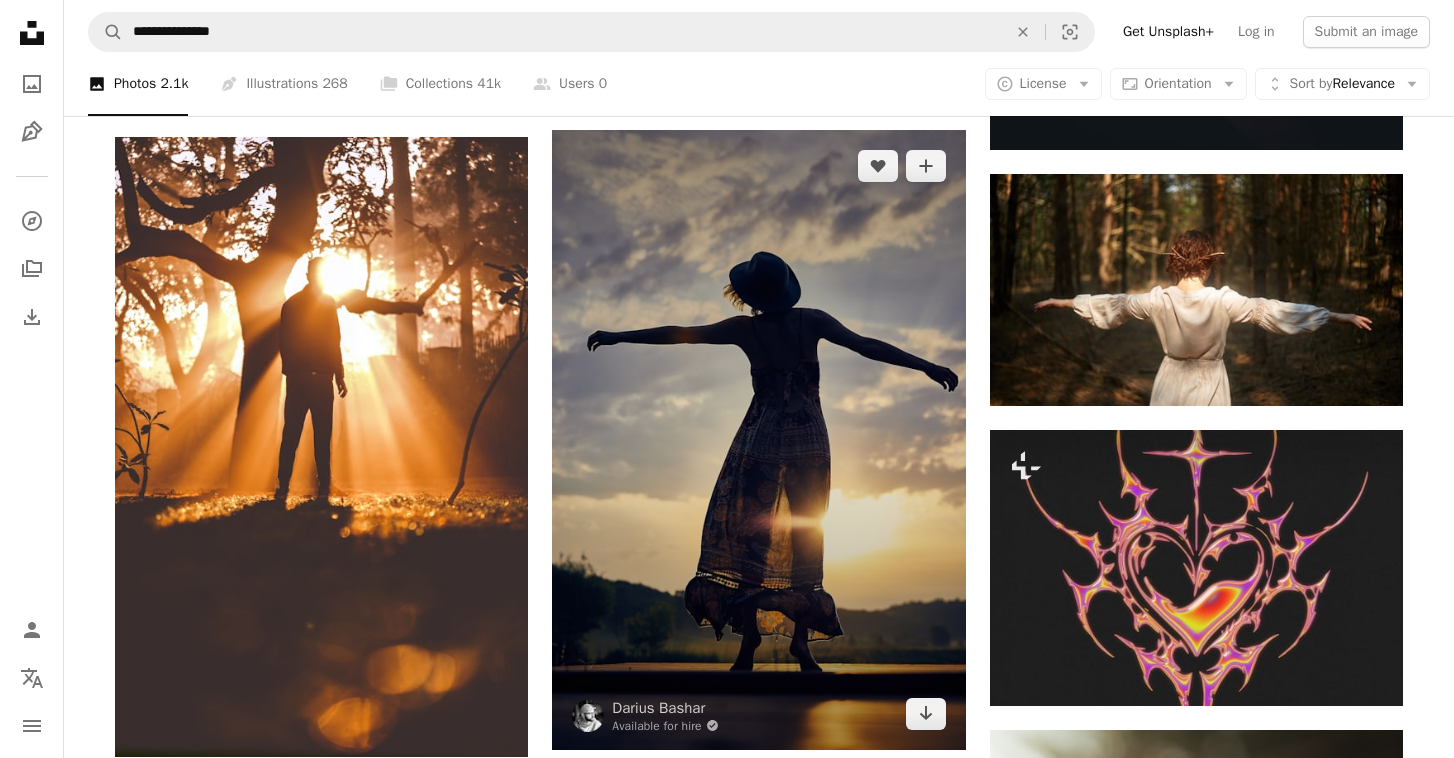 click at bounding box center (758, 440) 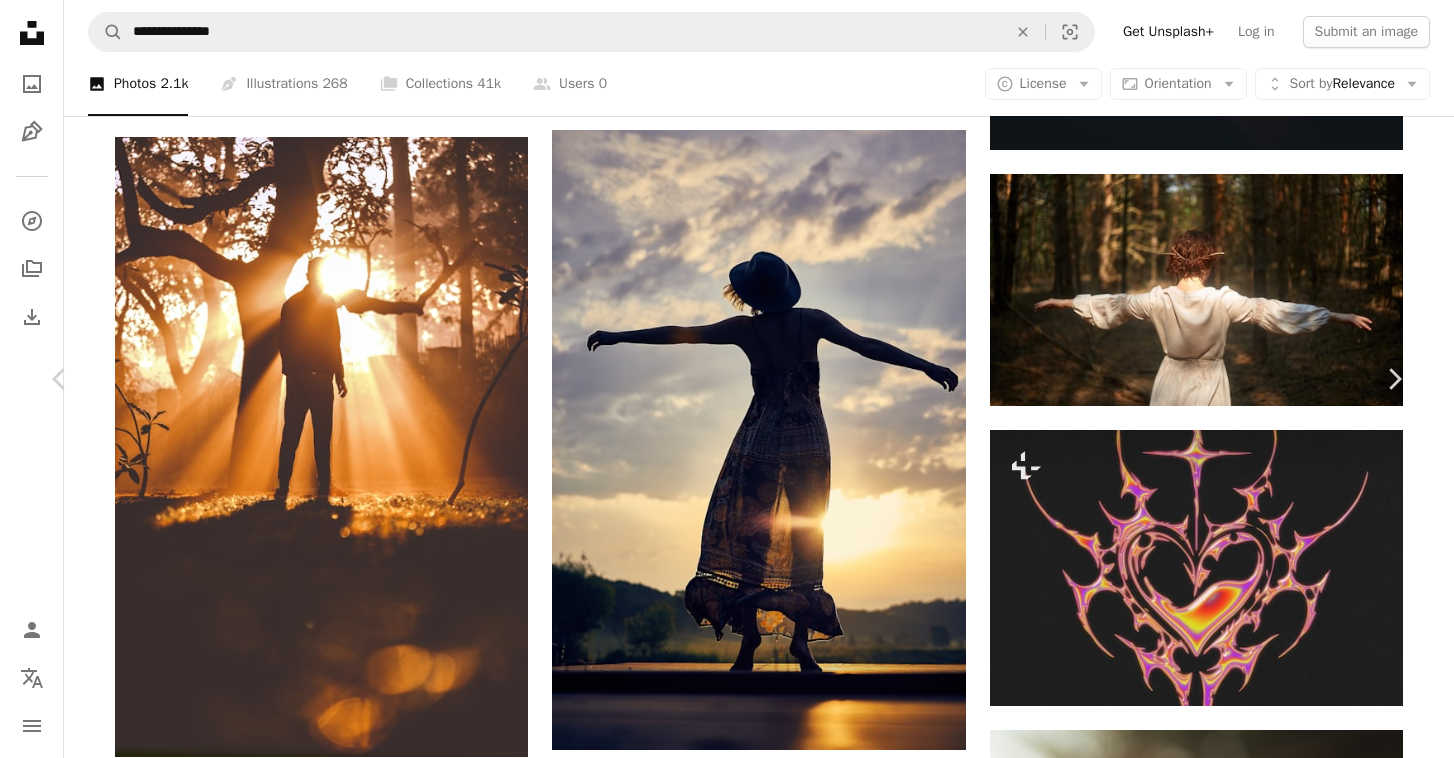 click on "An X shape" at bounding box center (20, 20) 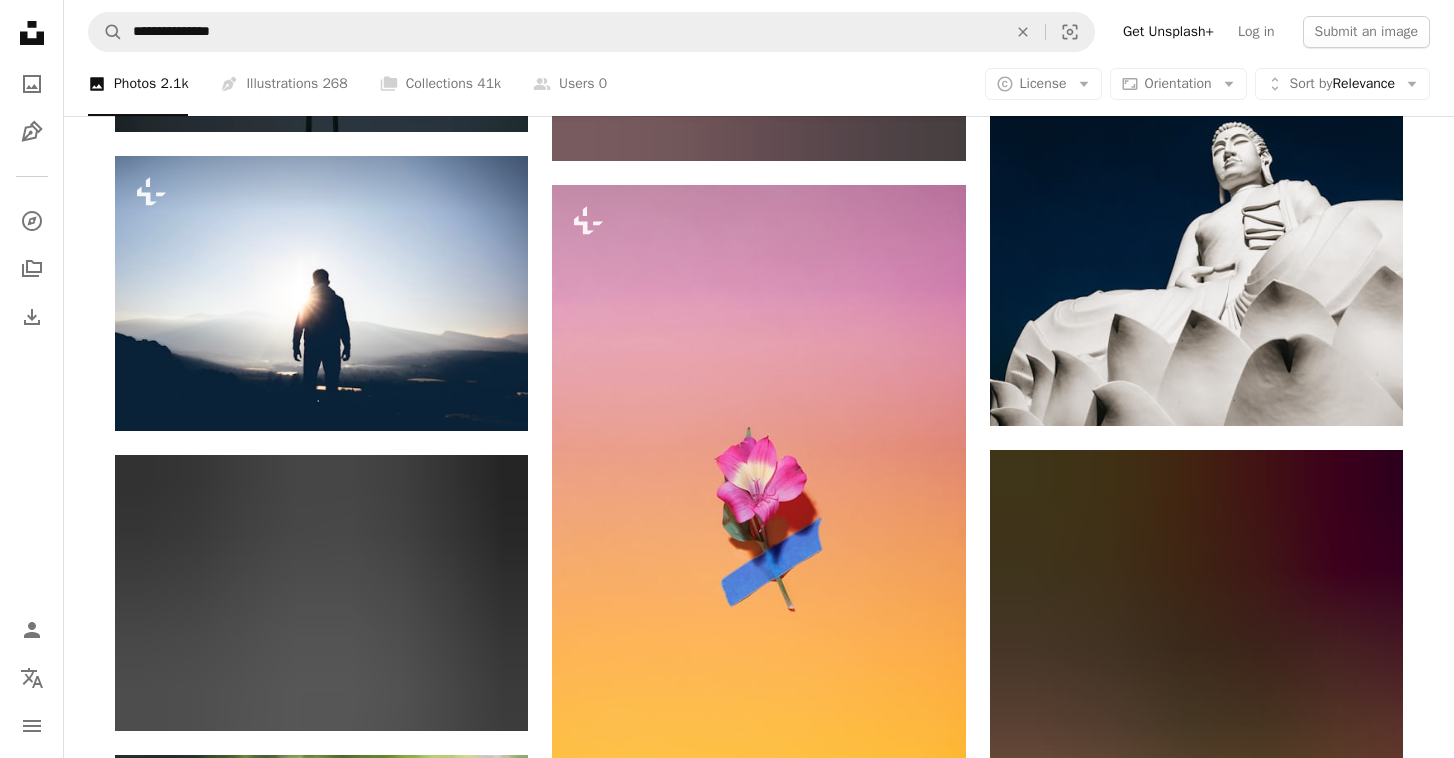 scroll, scrollTop: 20120, scrollLeft: 0, axis: vertical 